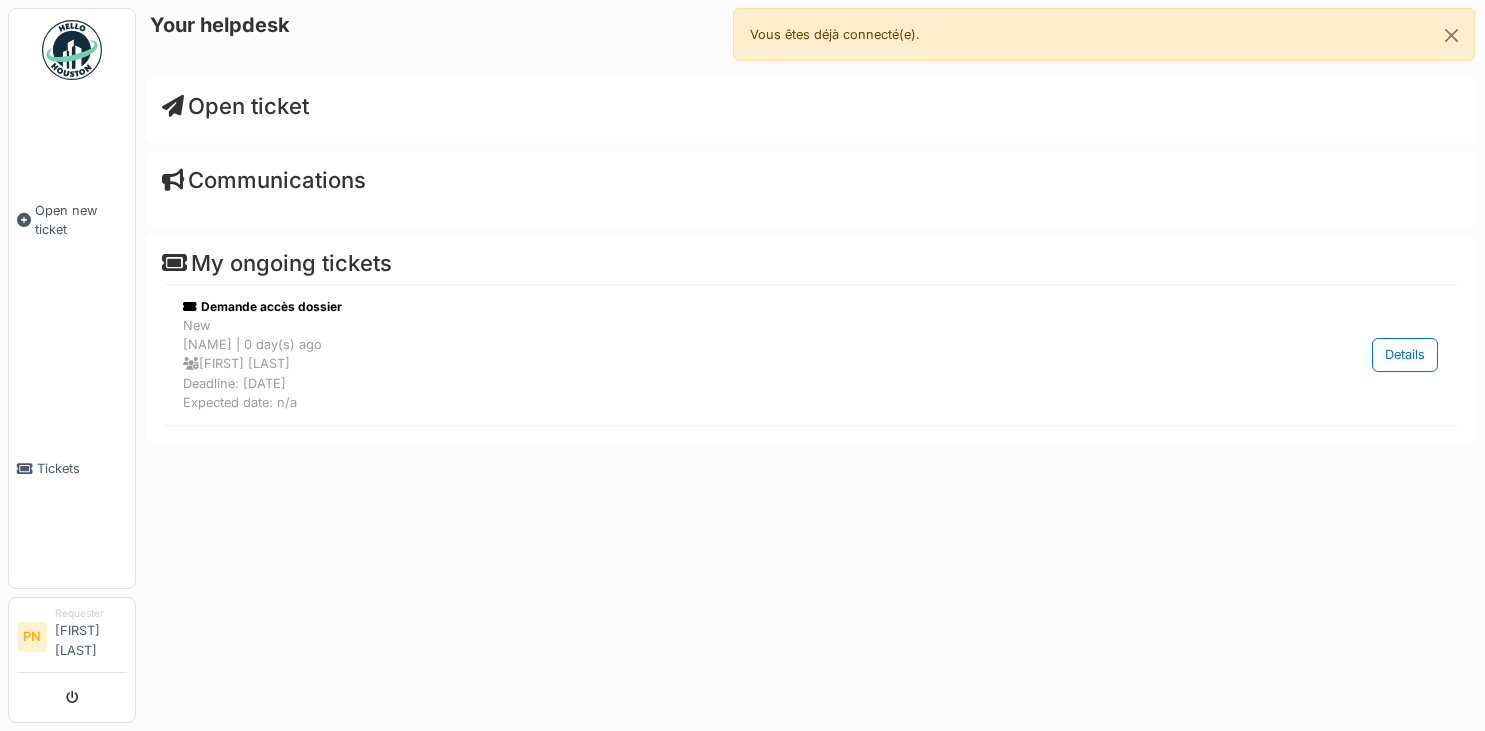scroll, scrollTop: 0, scrollLeft: 0, axis: both 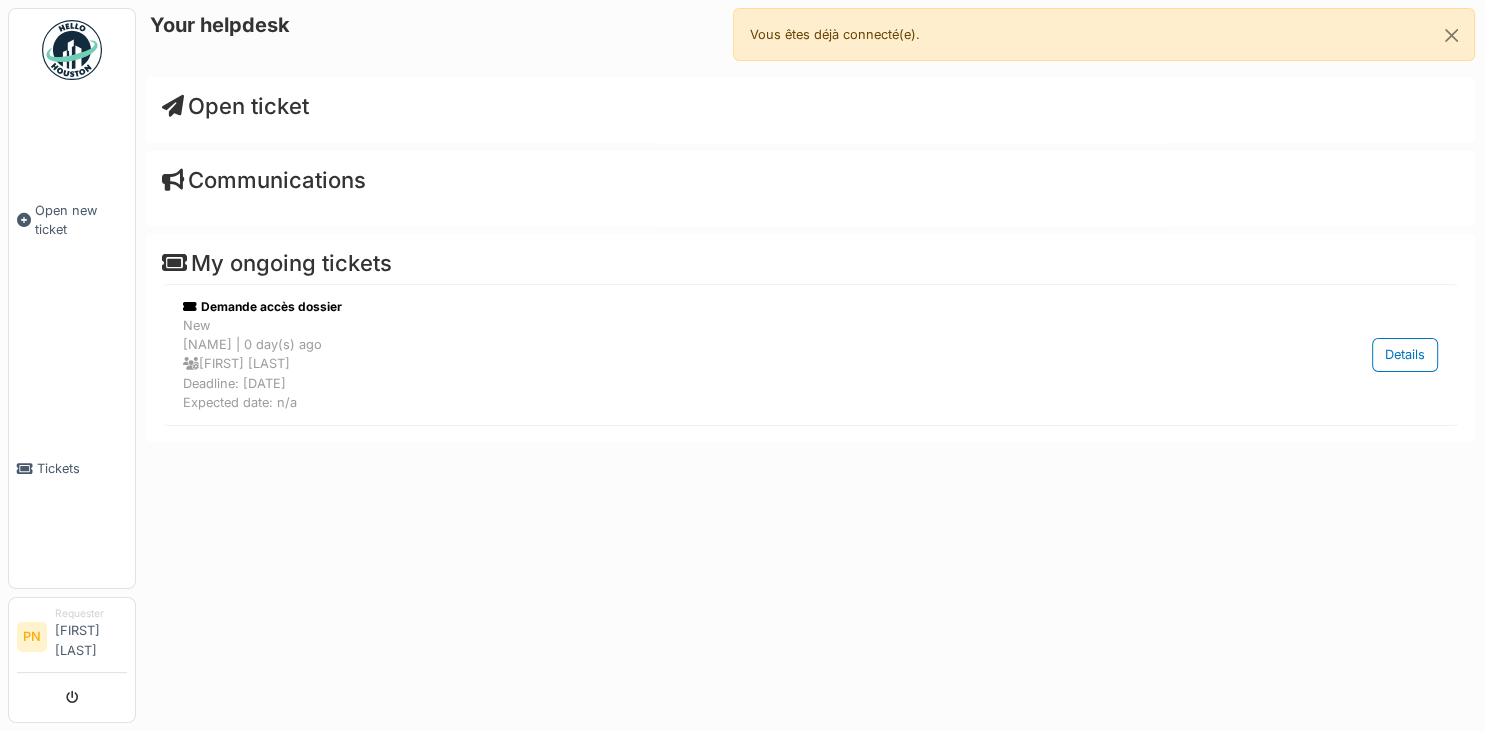 click on "Open ticket" at bounding box center (810, 106) 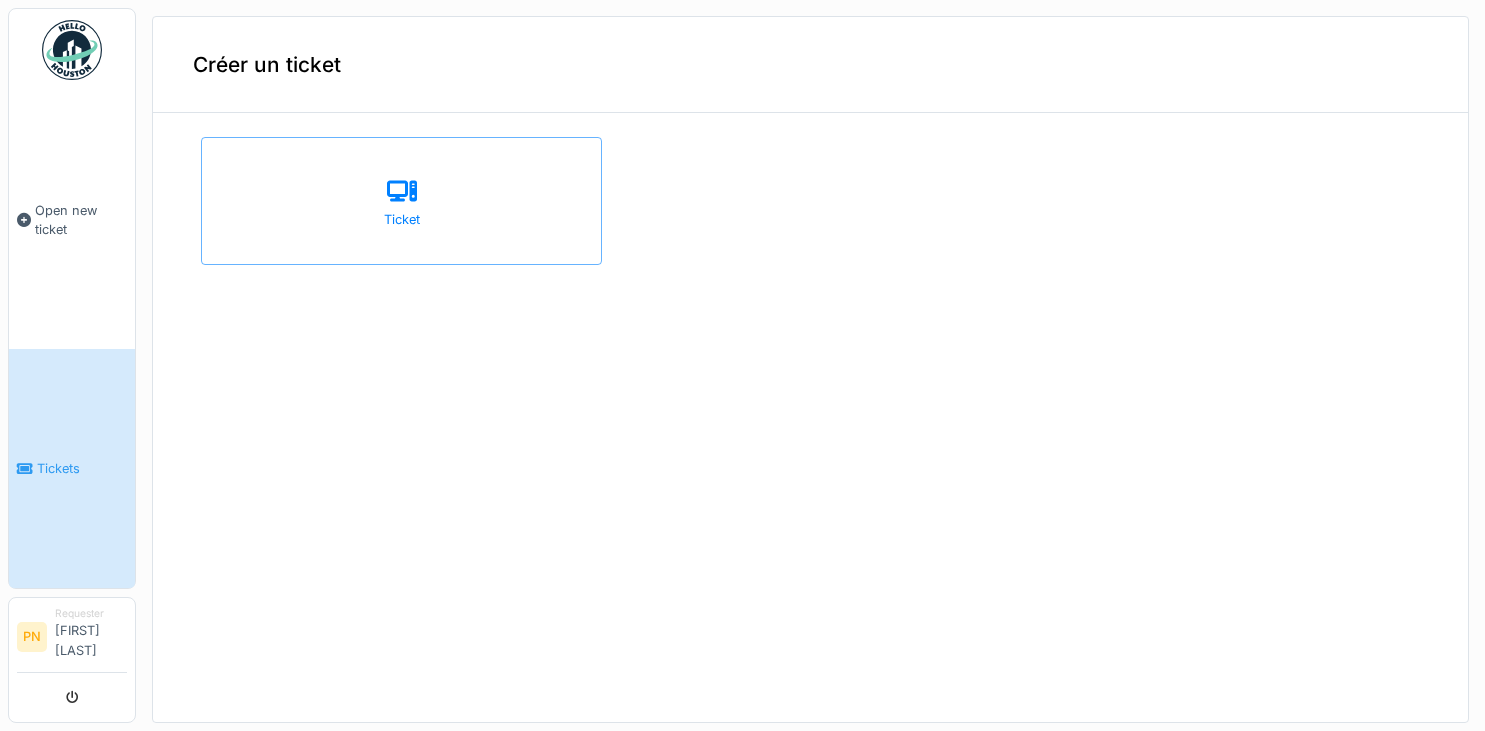 scroll, scrollTop: 0, scrollLeft: 0, axis: both 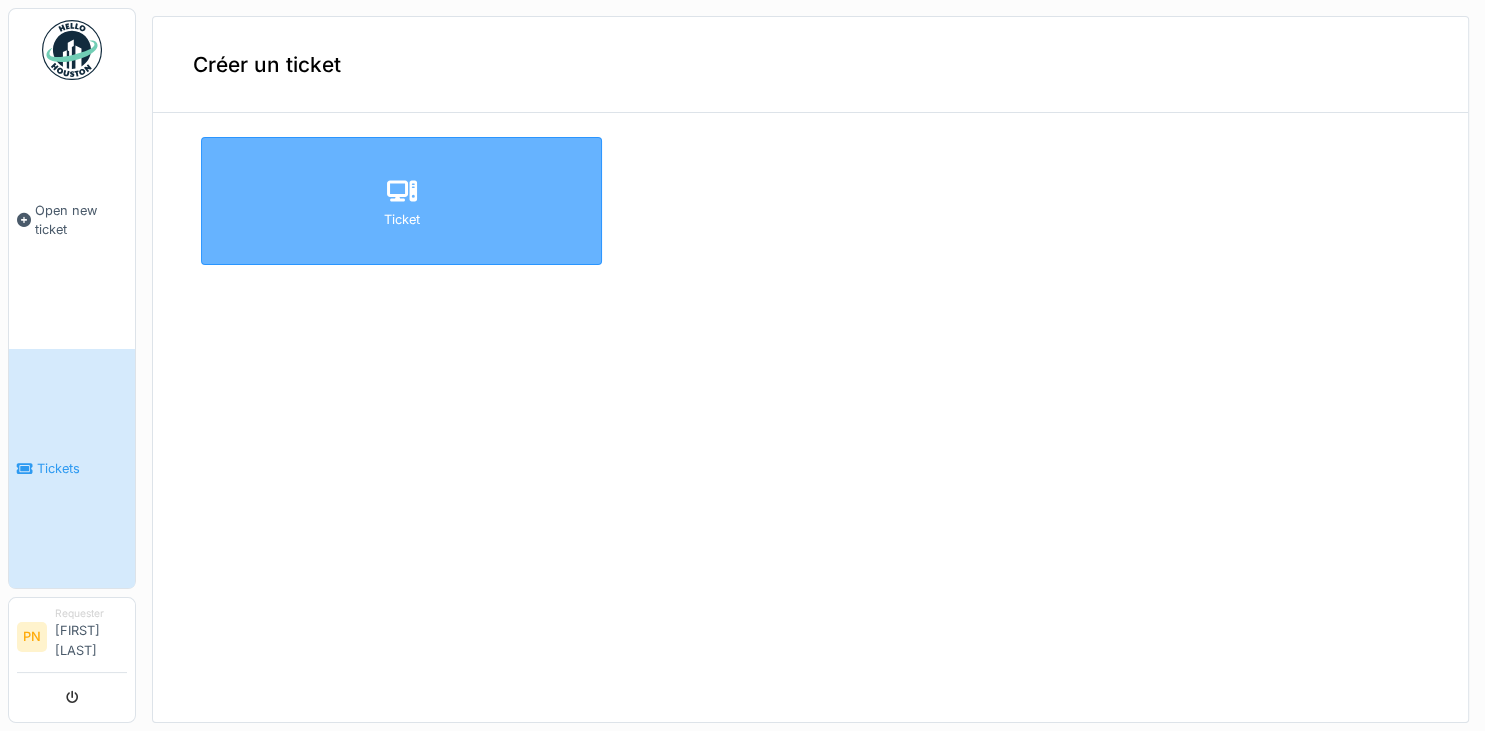 click on "Ticket" at bounding box center (401, 201) 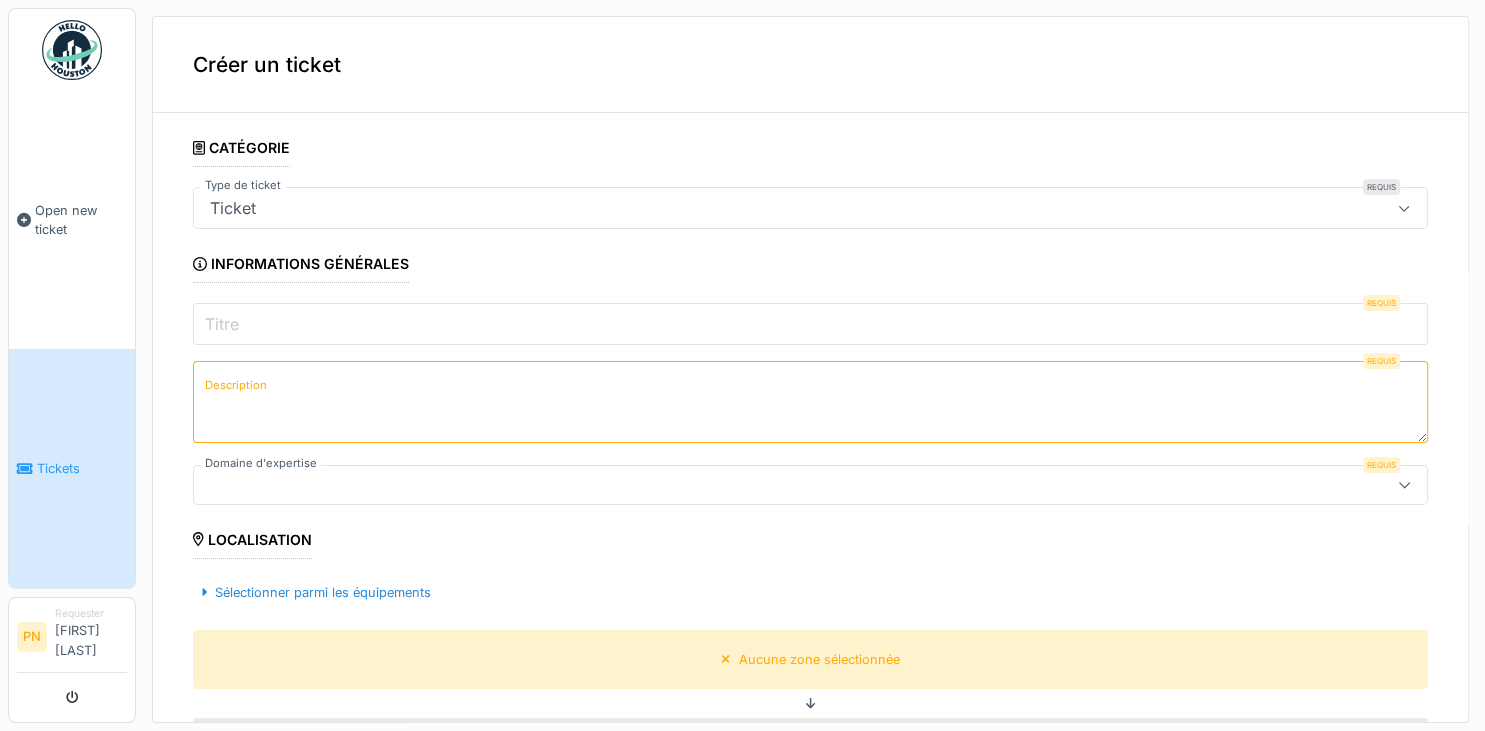 click on "Titre" at bounding box center [810, 324] 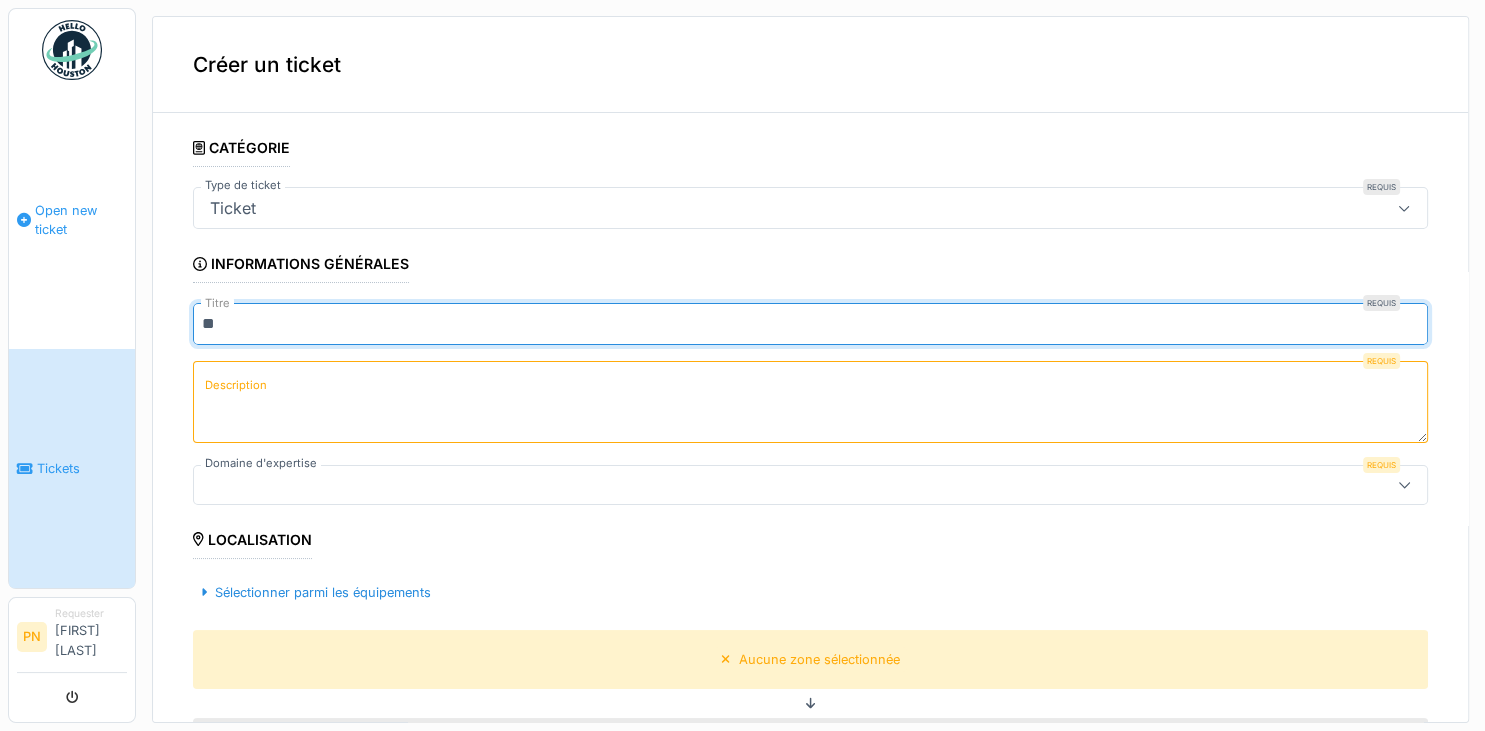 type on "*" 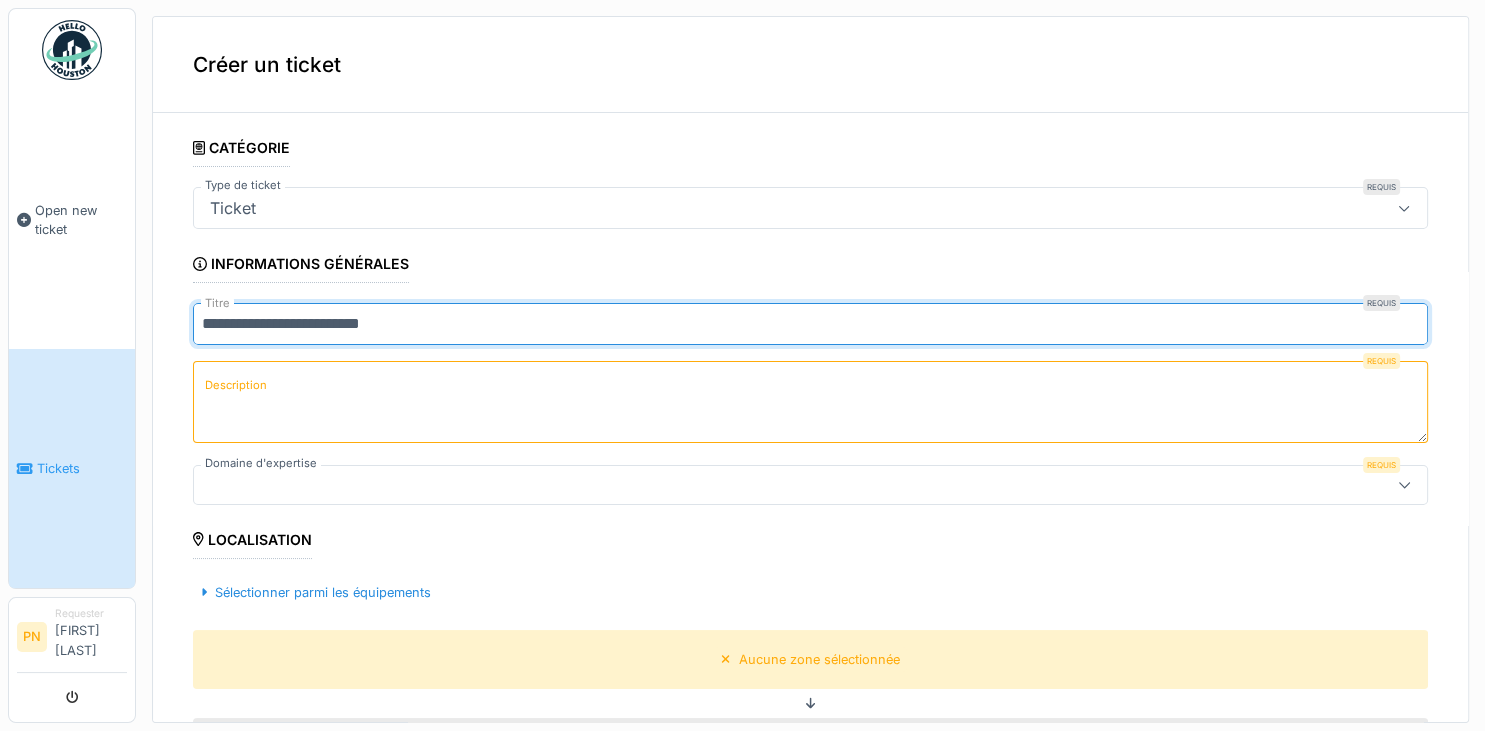 type on "**********" 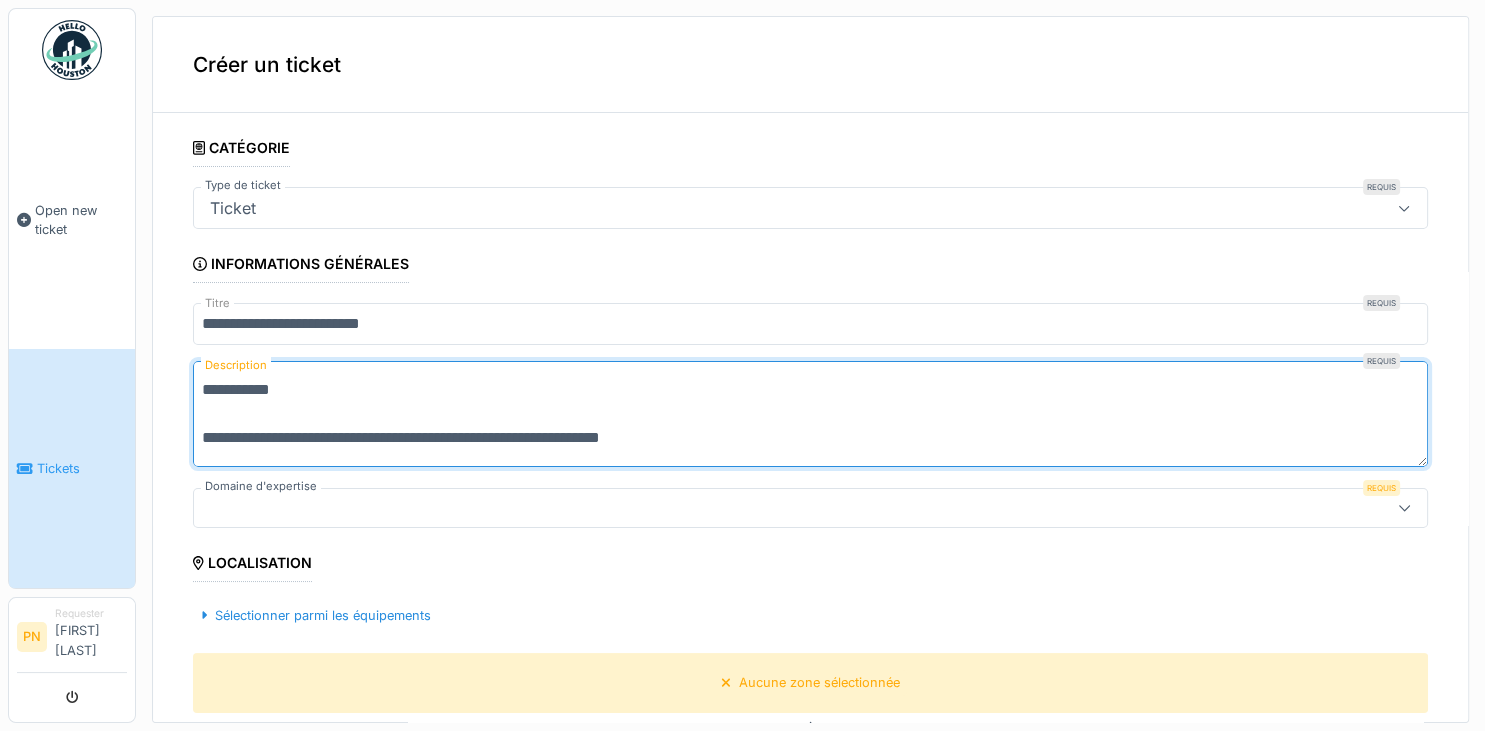 scroll, scrollTop: 0, scrollLeft: 0, axis: both 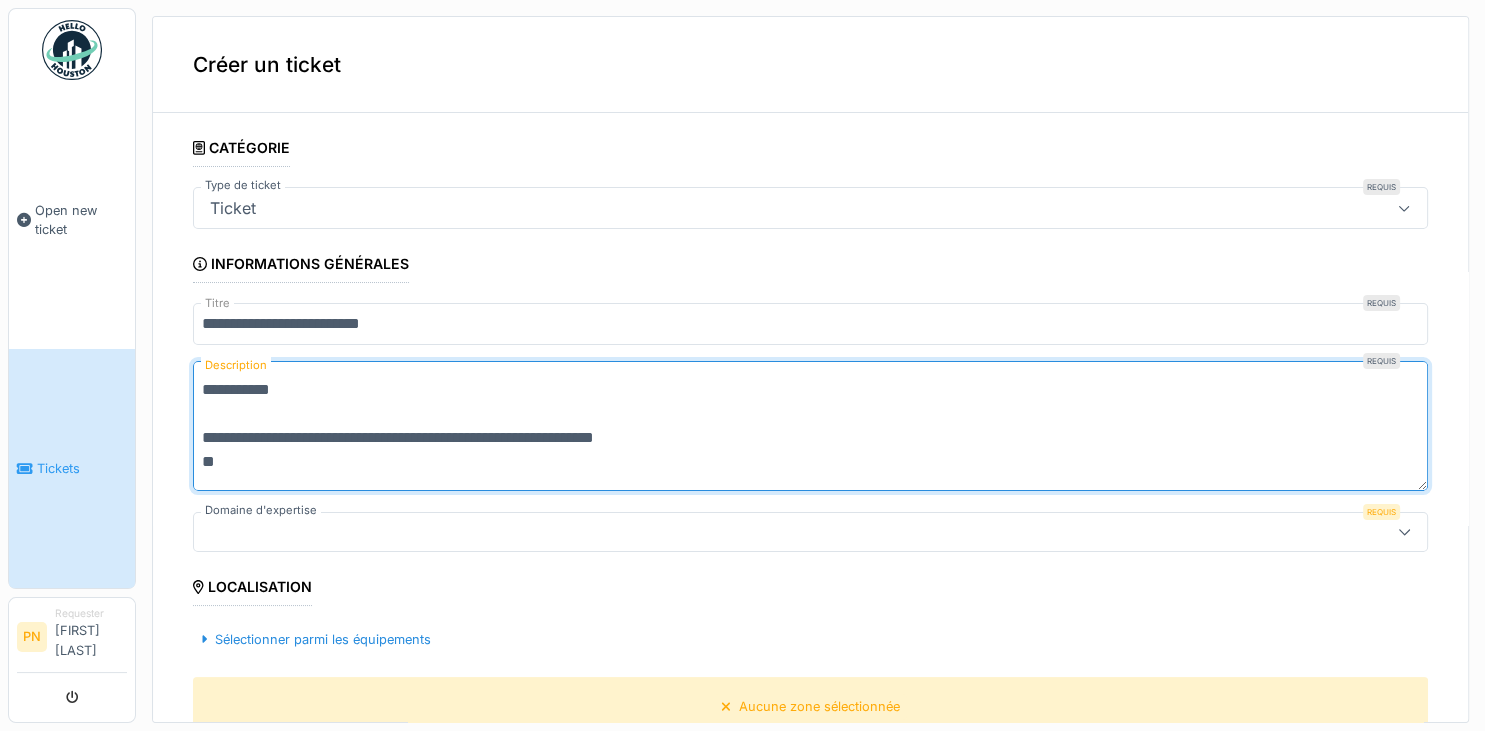 type on "**********" 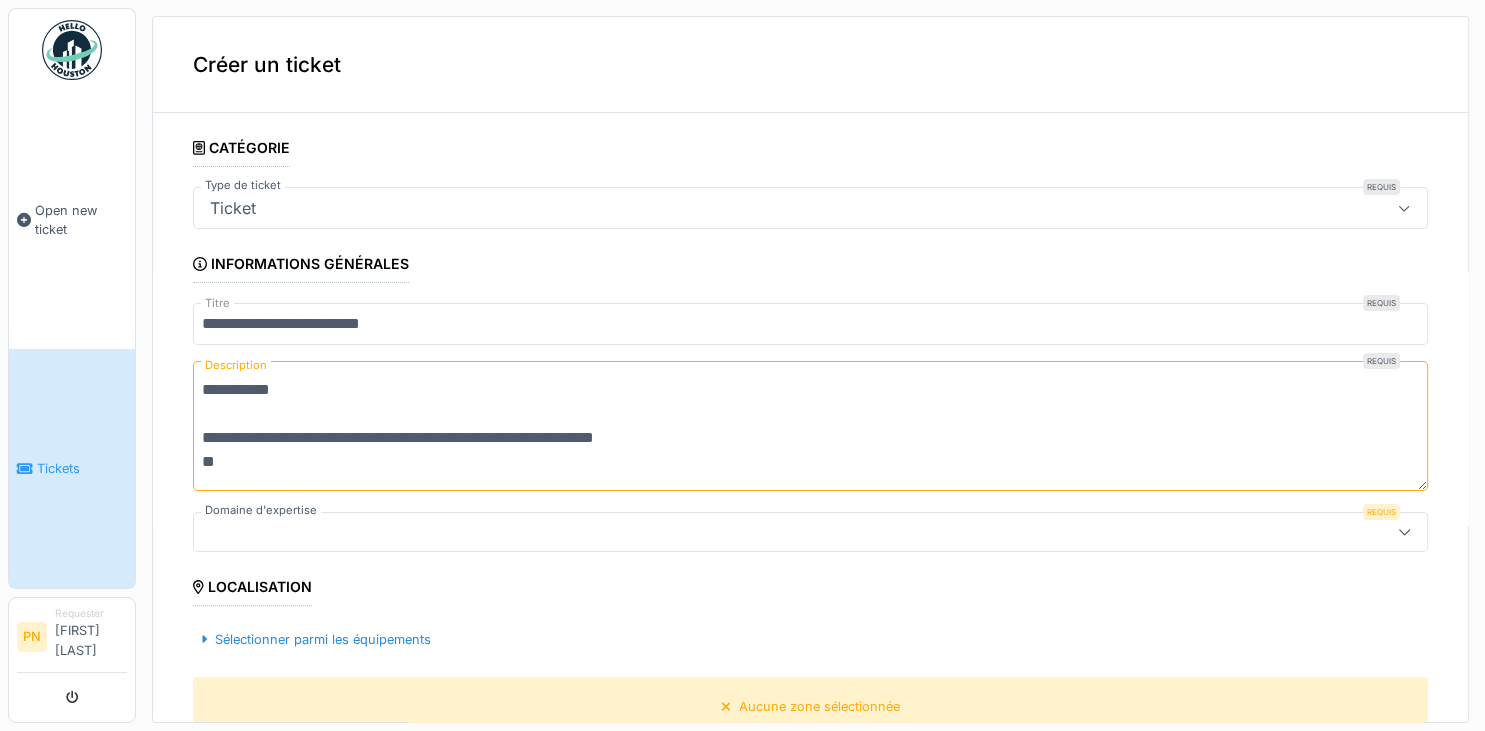 click on "**********" at bounding box center (810, 426) 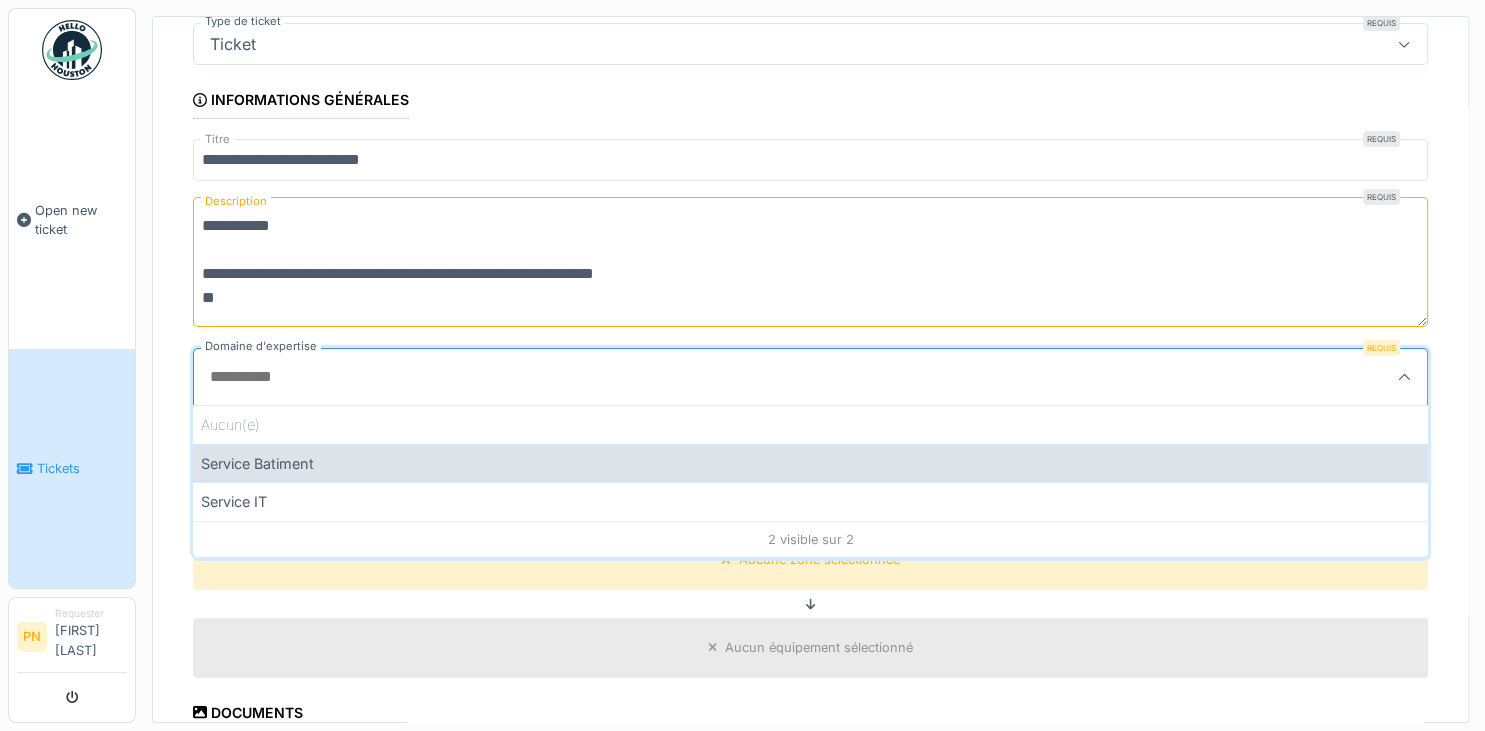 scroll, scrollTop: 165, scrollLeft: 0, axis: vertical 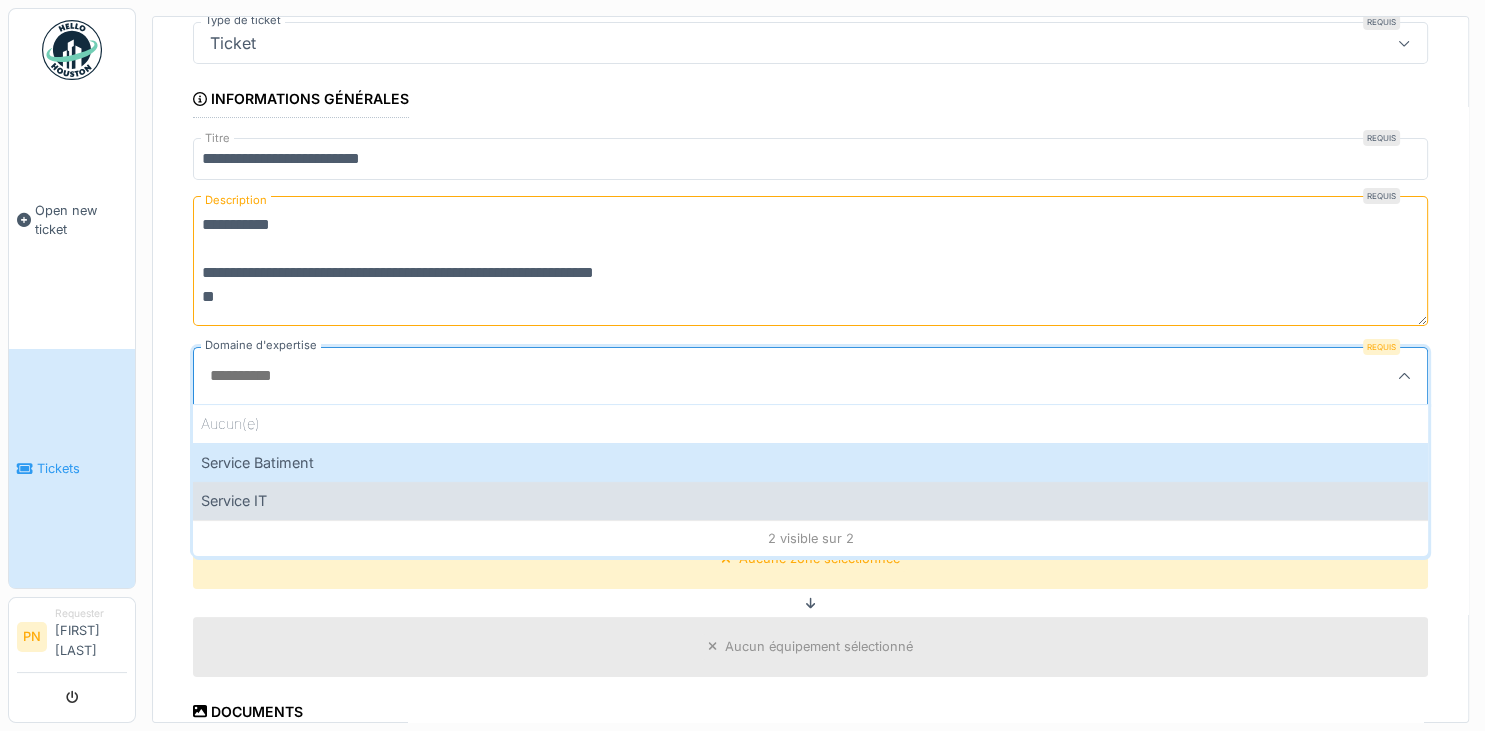 click on "Service IT" at bounding box center (810, 500) 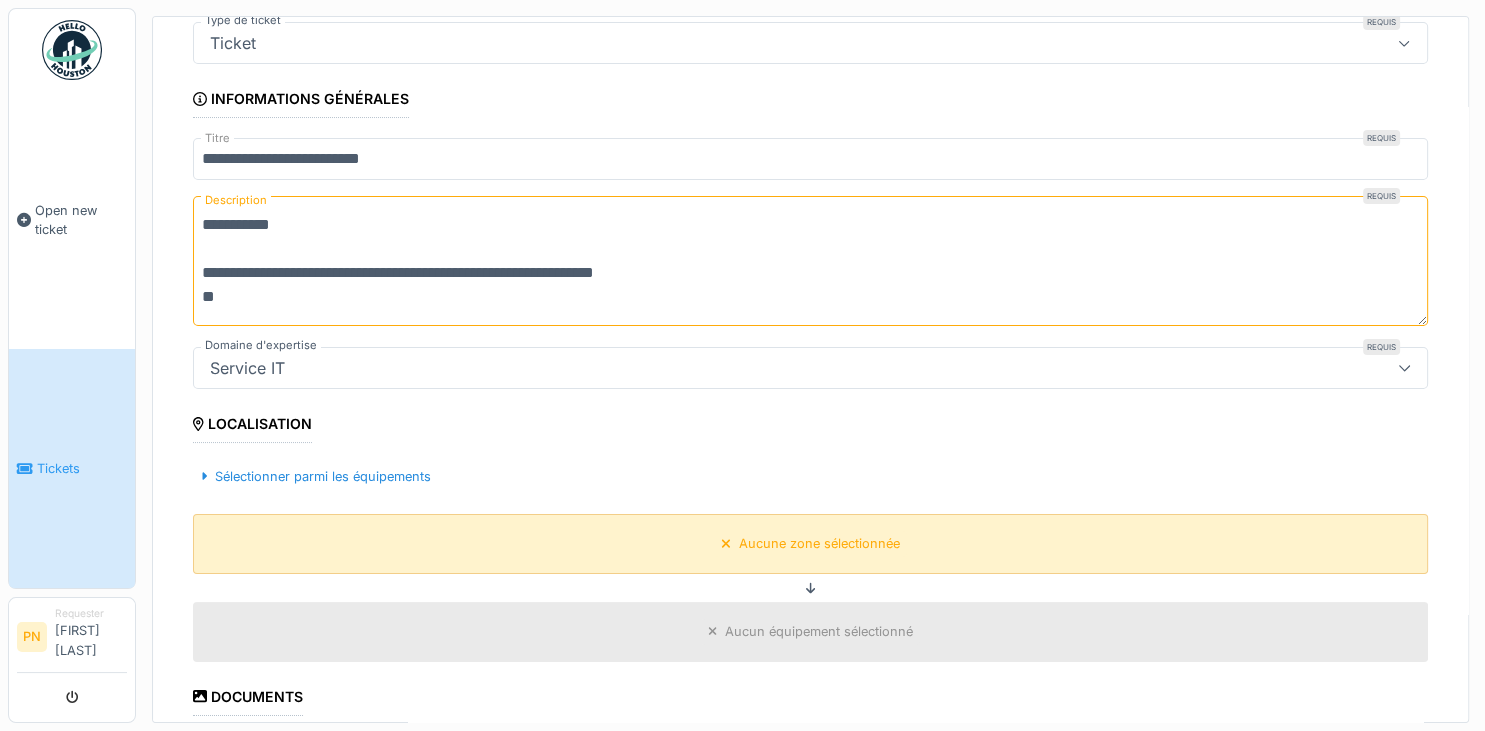 click on "Aucune zone sélectionnée" at bounding box center (810, 543) 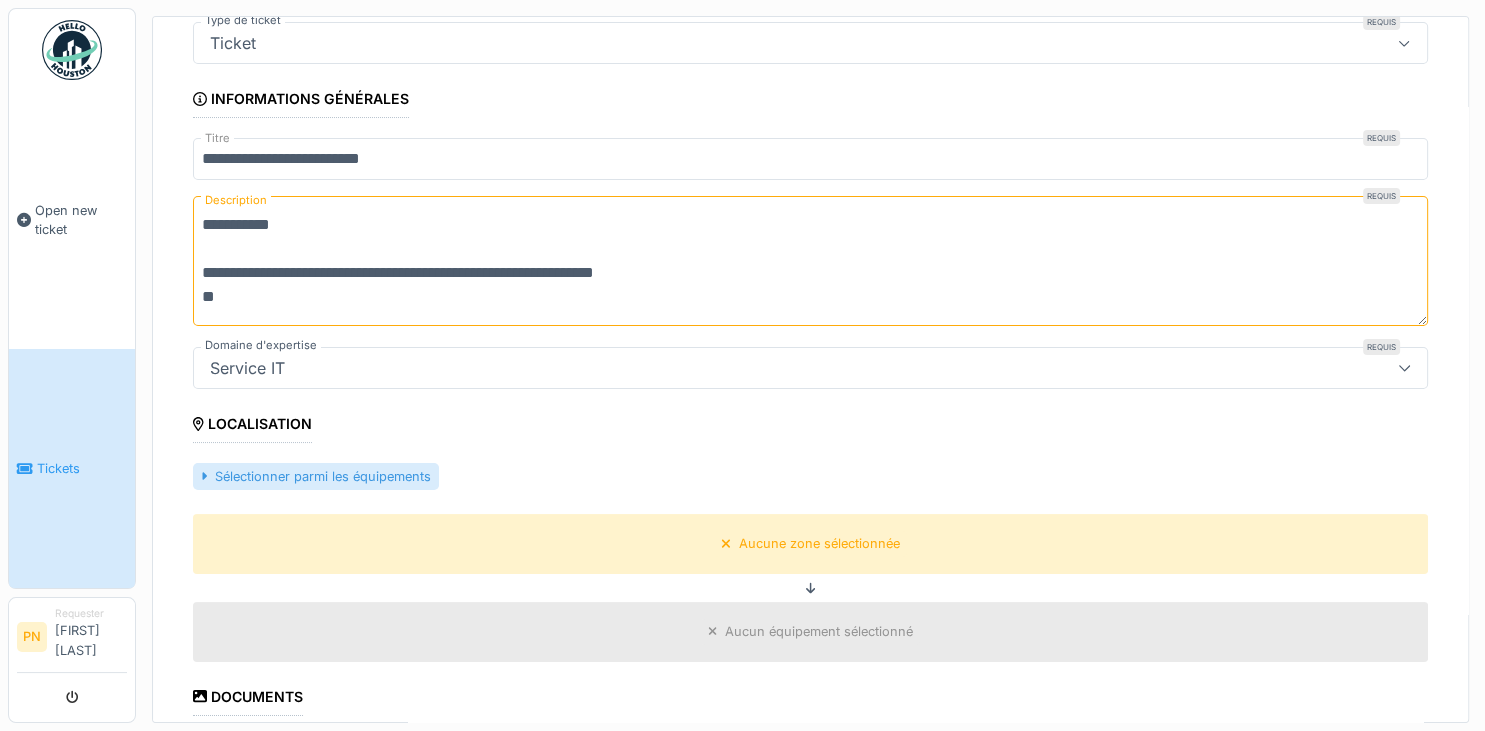 click on "Sélectionner parmi les équipements" at bounding box center (316, 476) 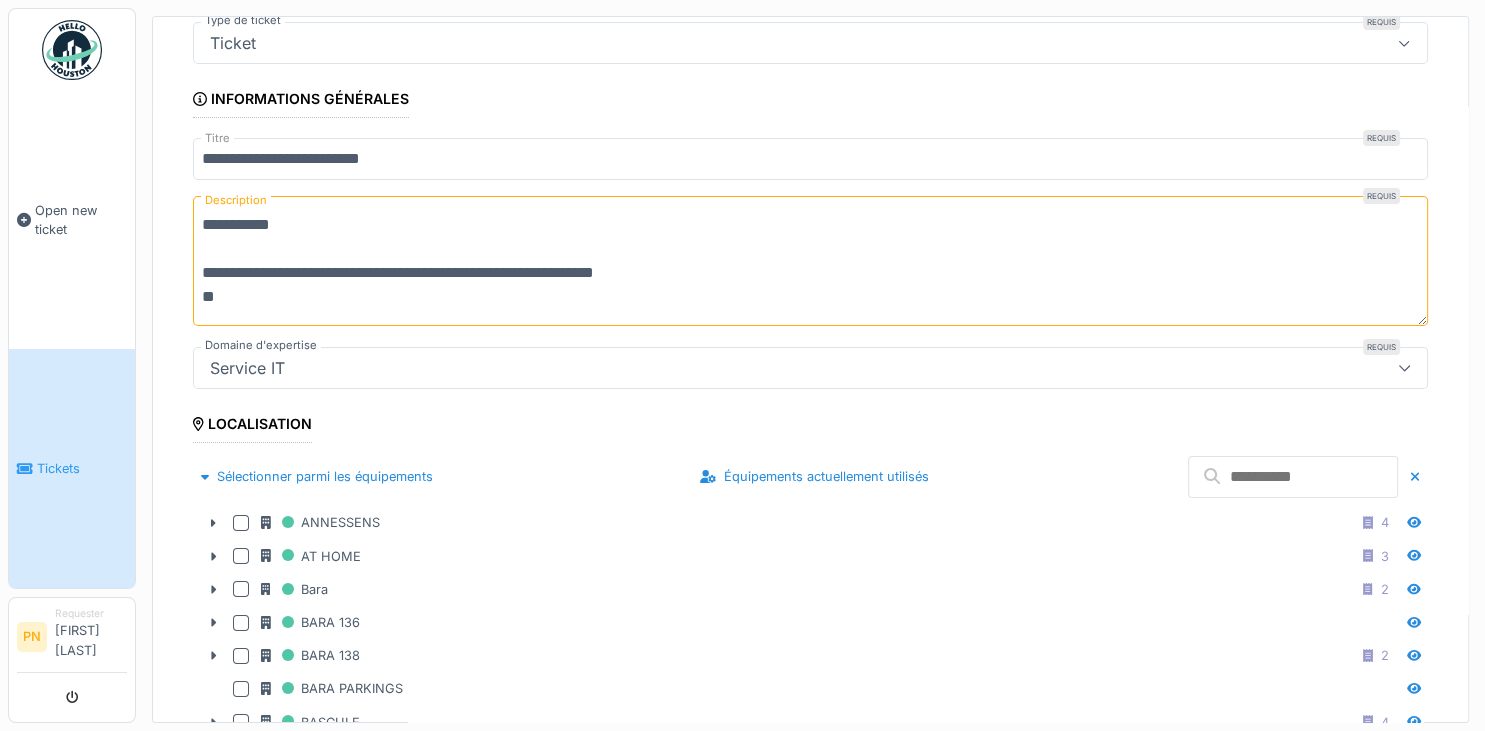 click at bounding box center [1293, 477] 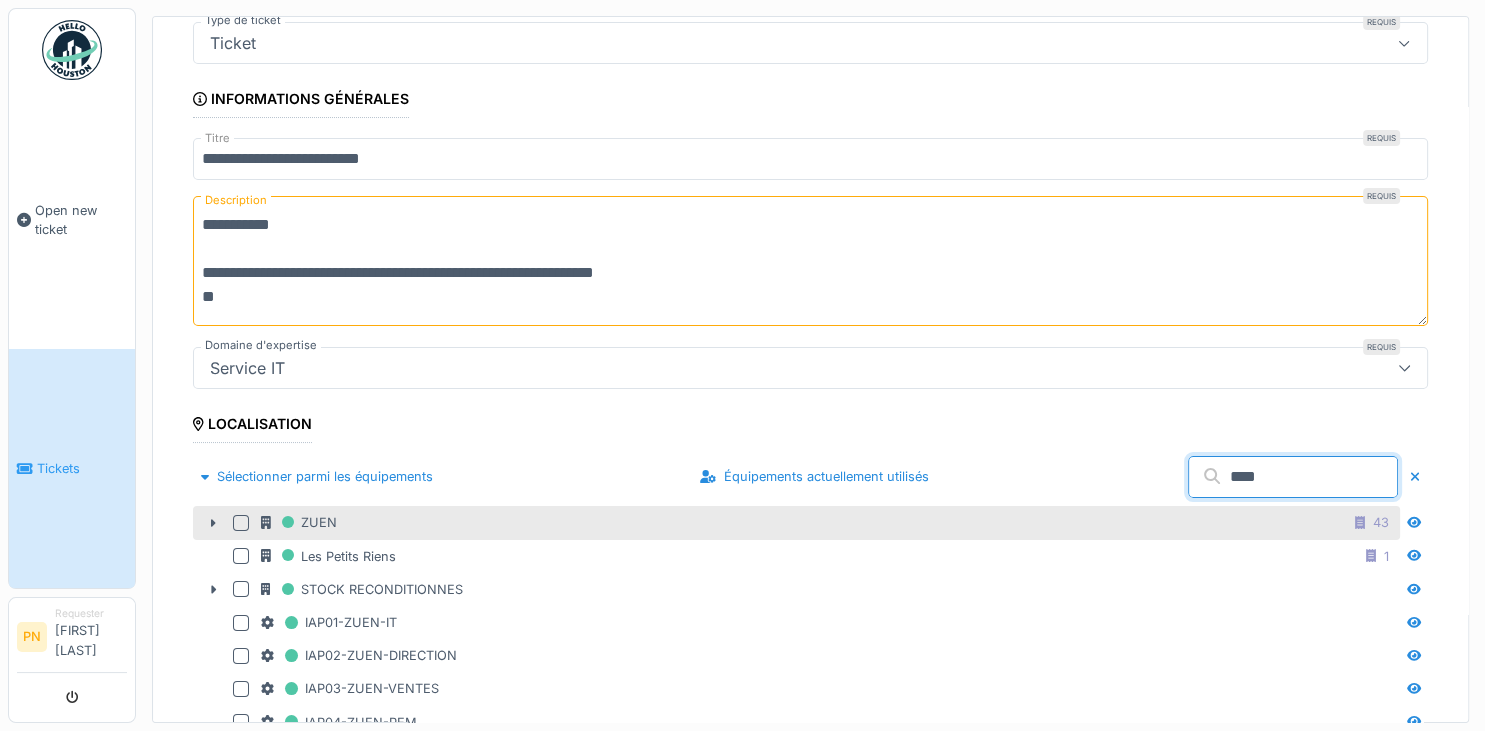 type on "****" 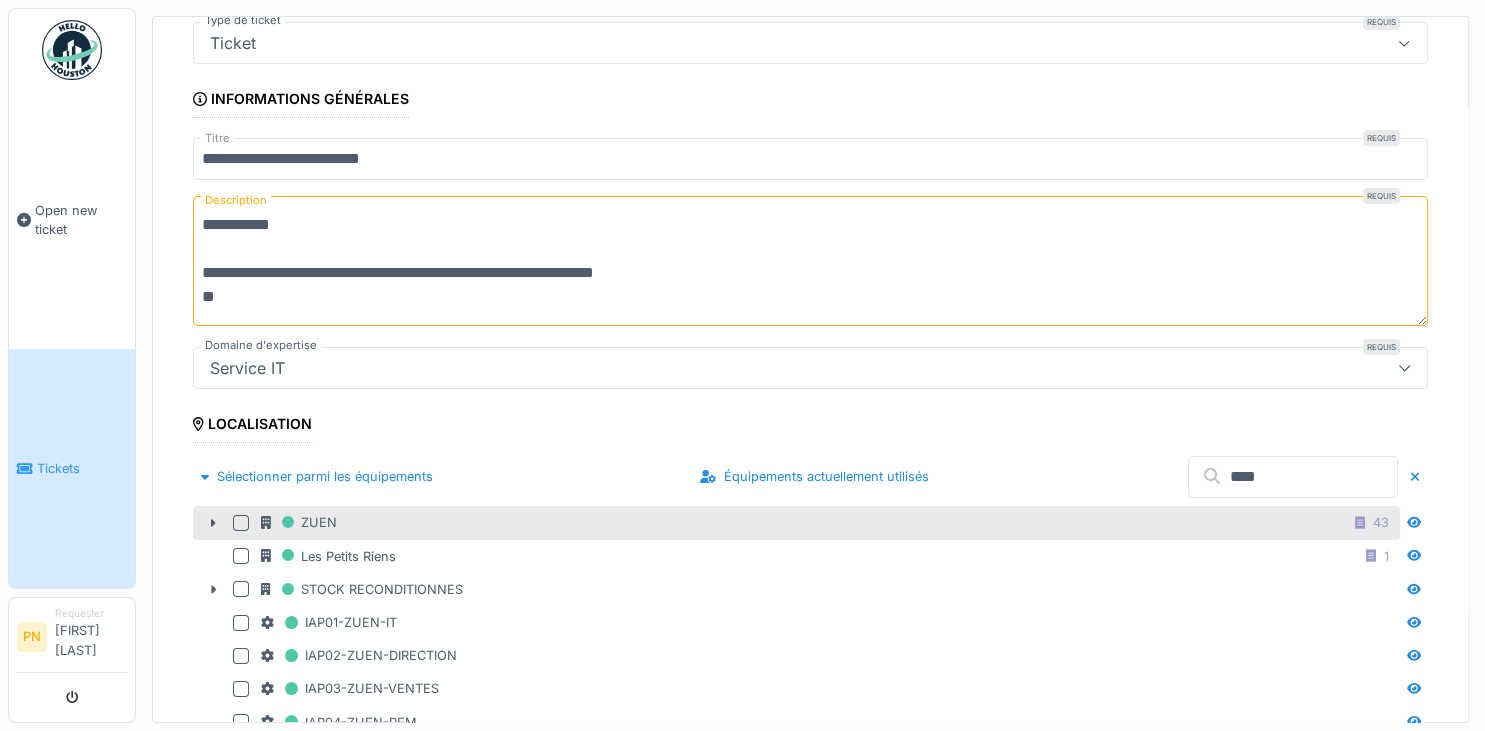 click on "ZUEN 43" at bounding box center [796, 522] 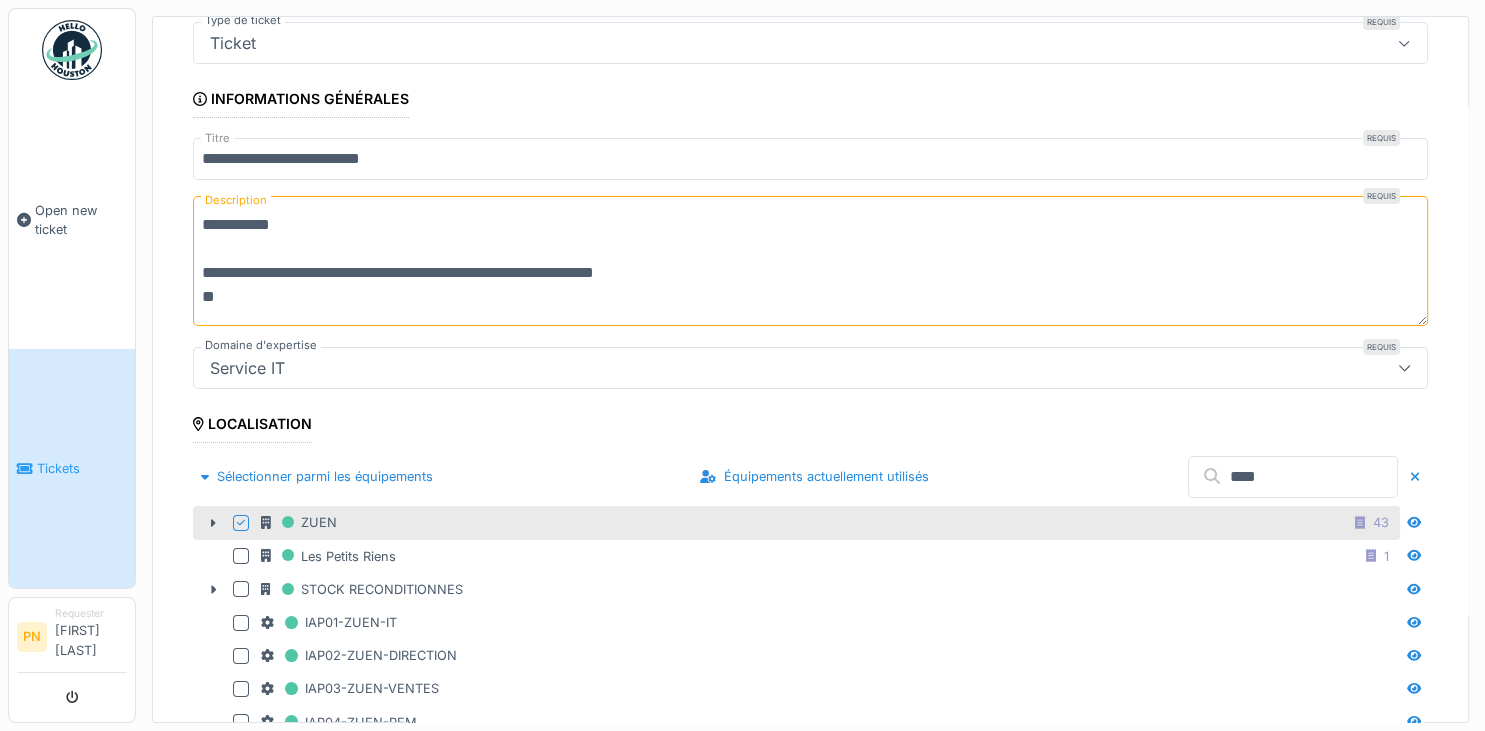 click on "**********" at bounding box center (810, 261) 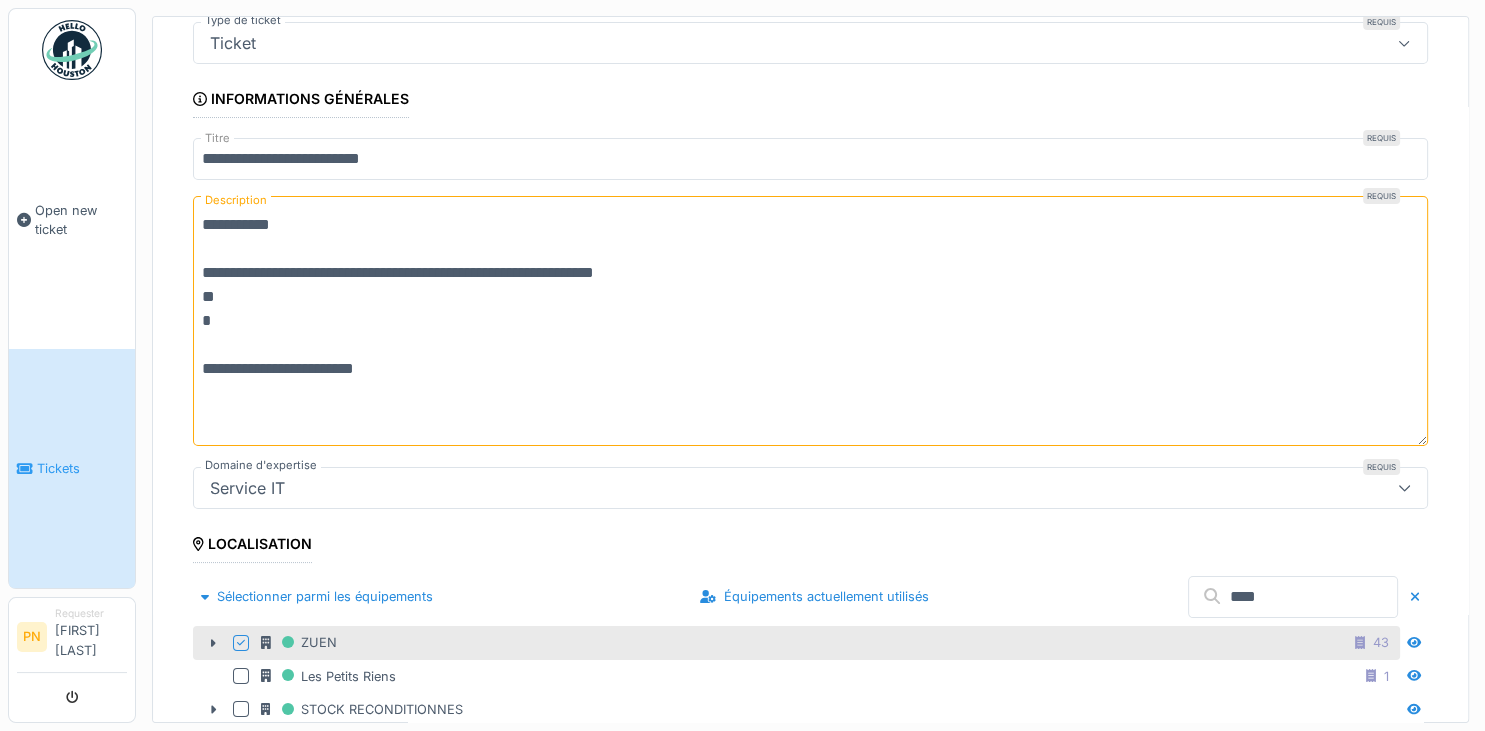 scroll, scrollTop: 0, scrollLeft: 0, axis: both 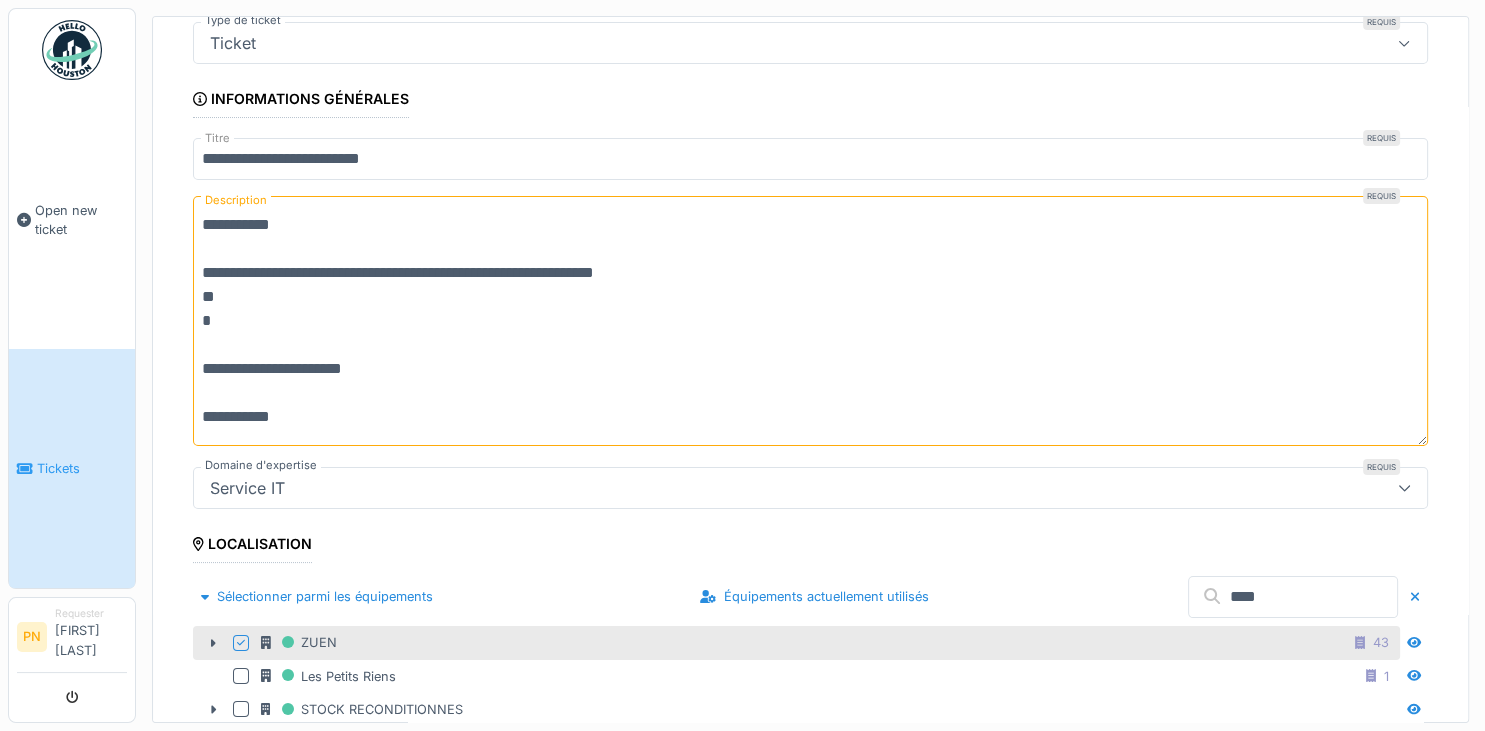 click on "**********" at bounding box center (810, 321) 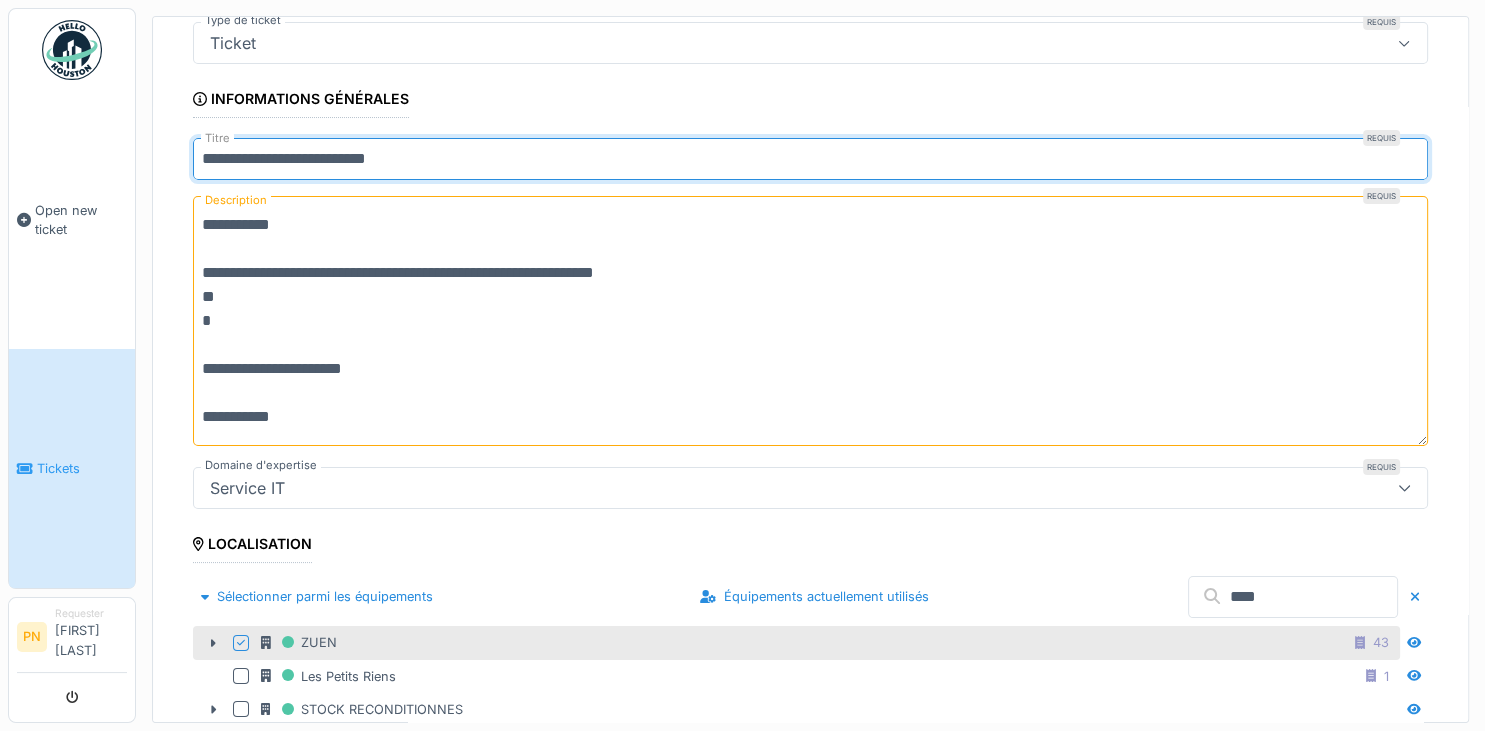 type on "**********" 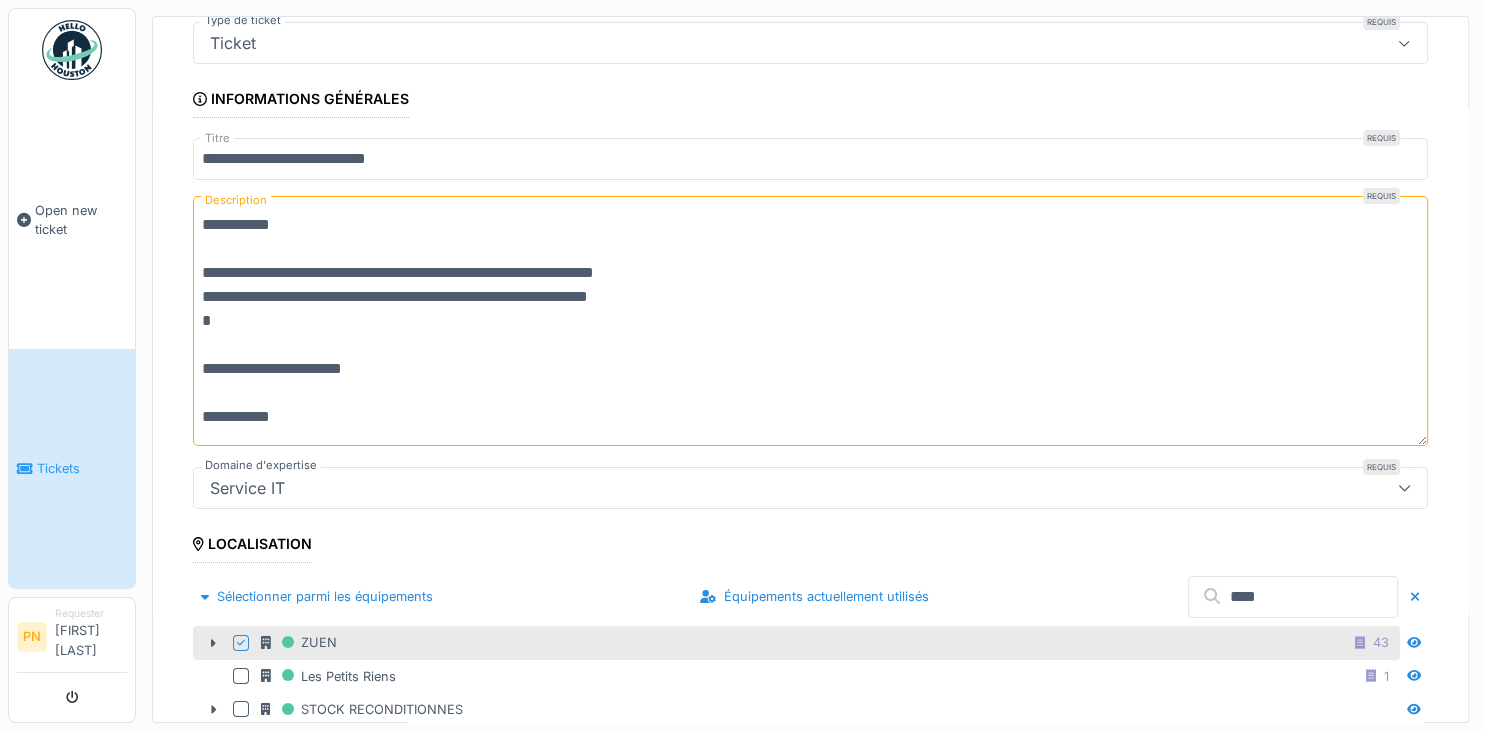 click on "**********" at bounding box center [810, 321] 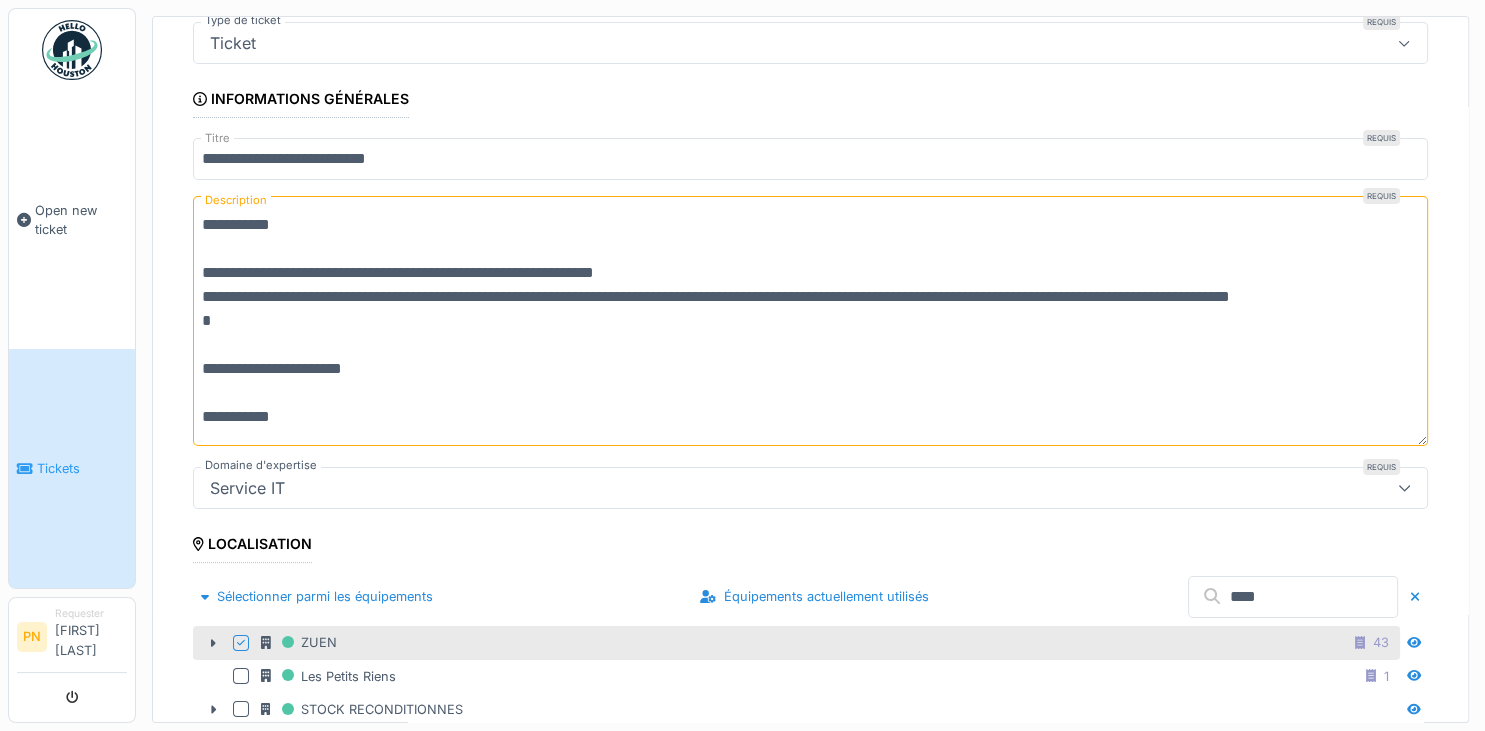 drag, startPoint x: 352, startPoint y: 324, endPoint x: 498, endPoint y: 321, distance: 146.03082 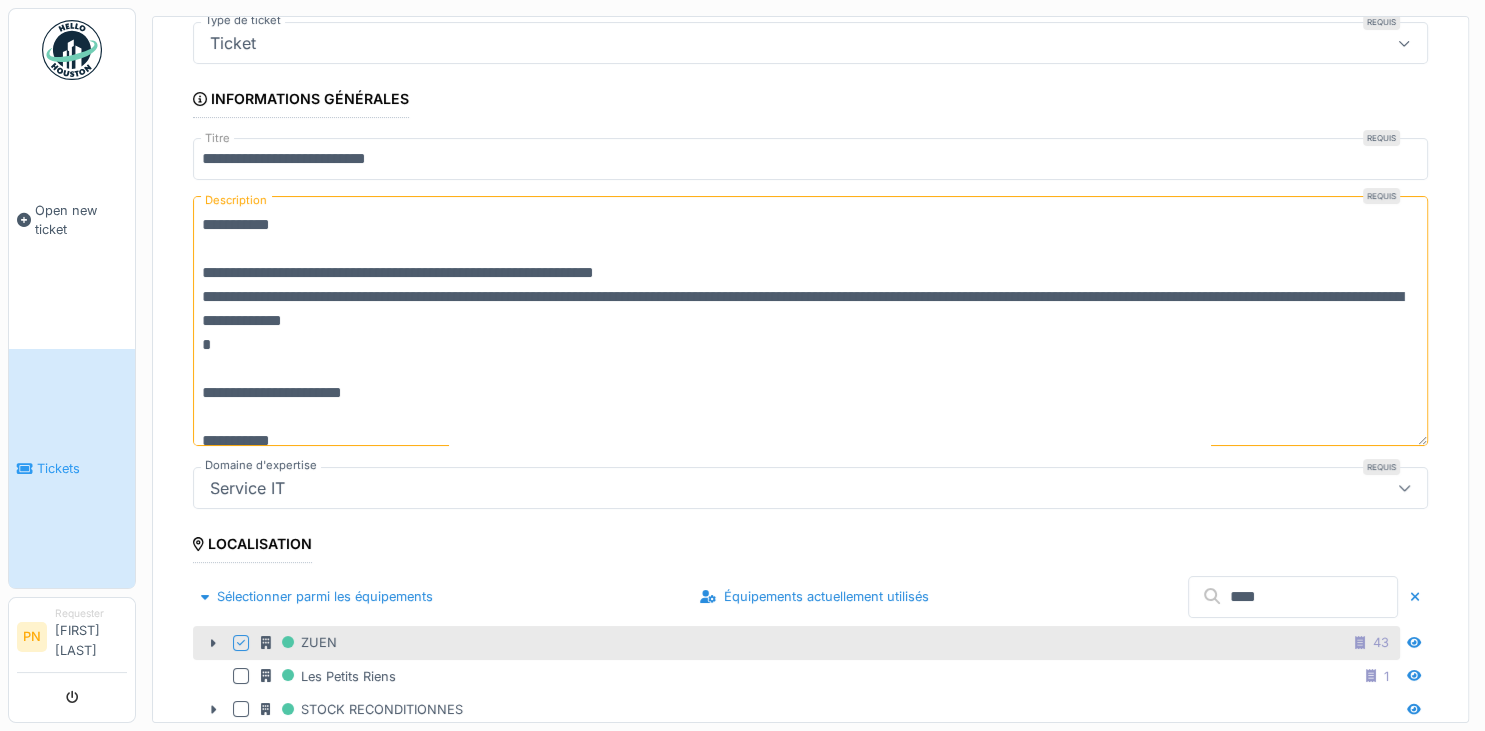 click on "**********" at bounding box center [810, 321] 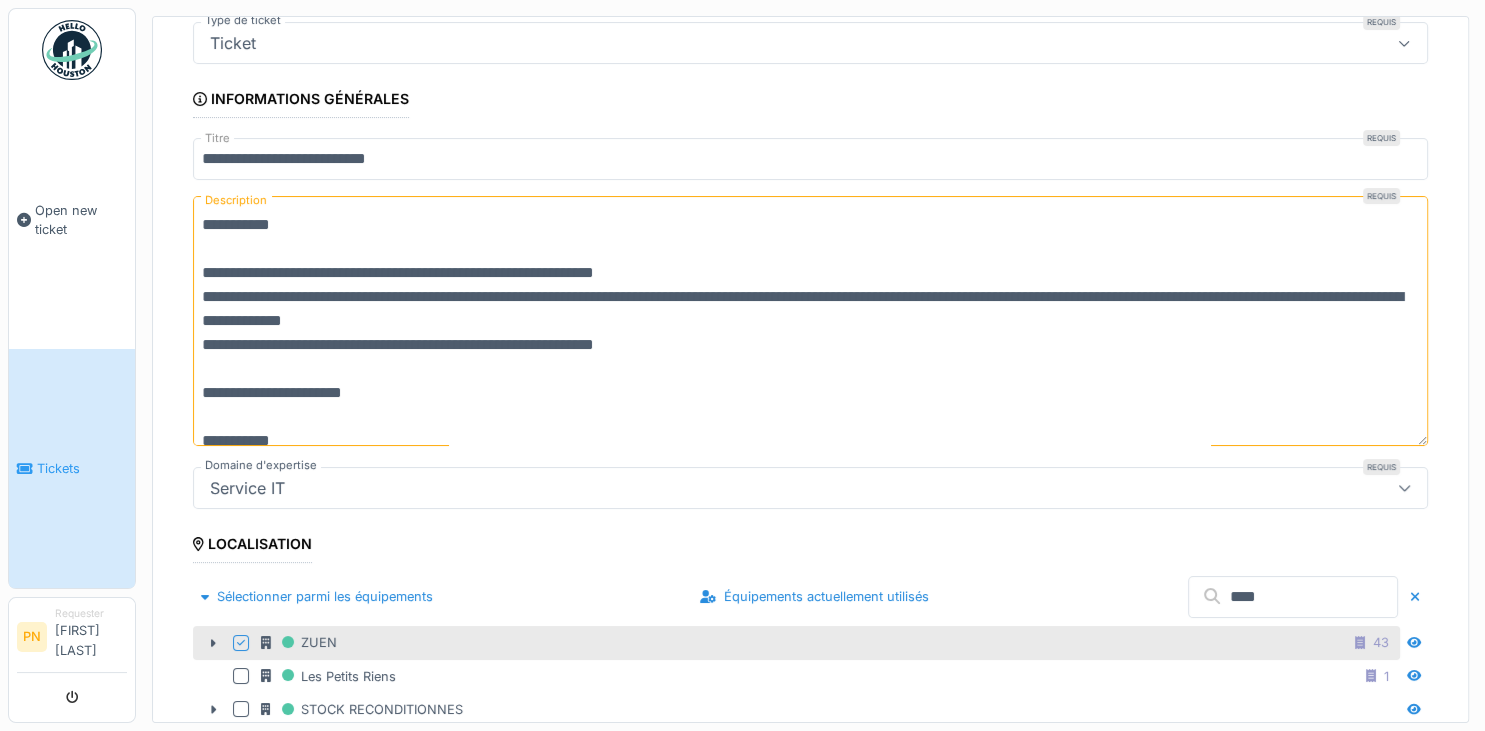 click on "**********" at bounding box center (810, 321) 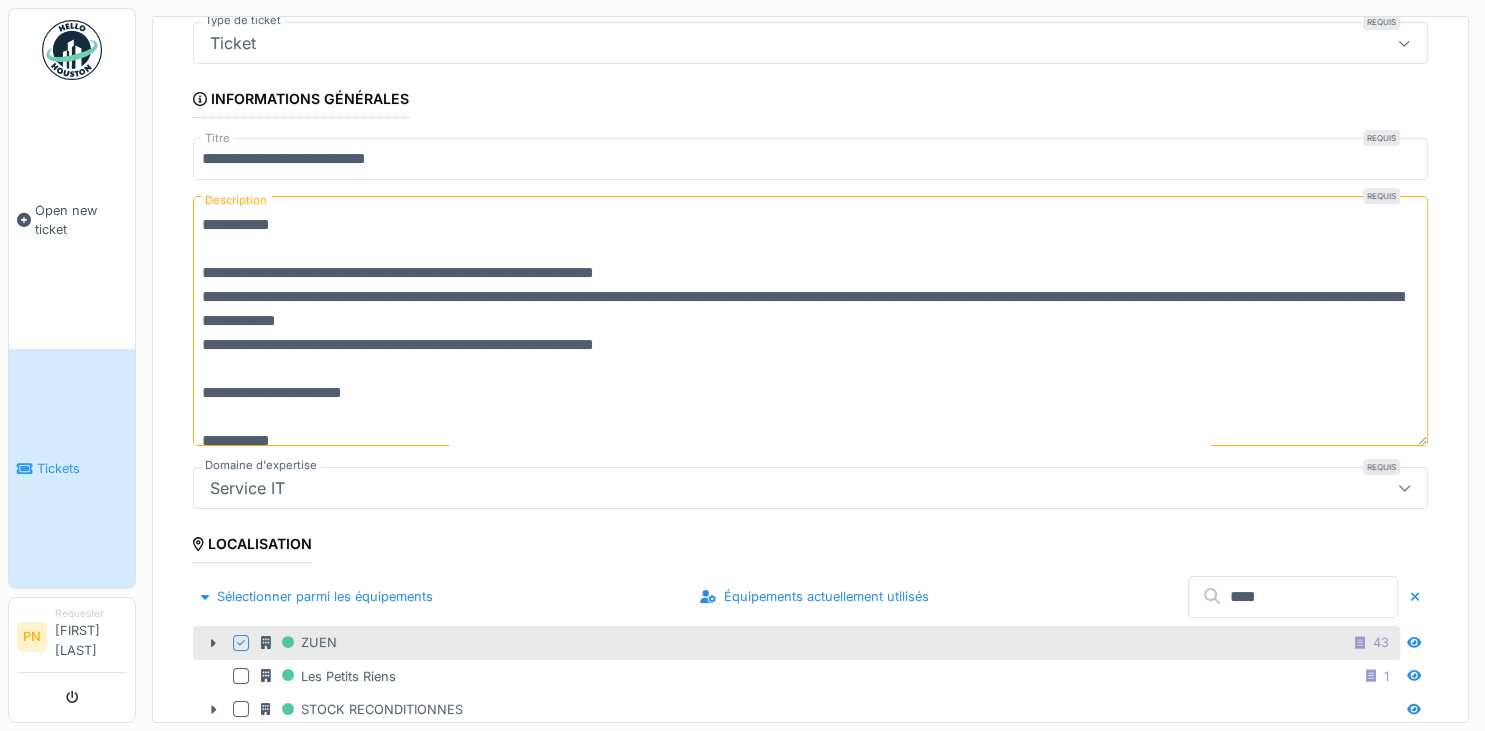 click on "**********" at bounding box center (810, 321) 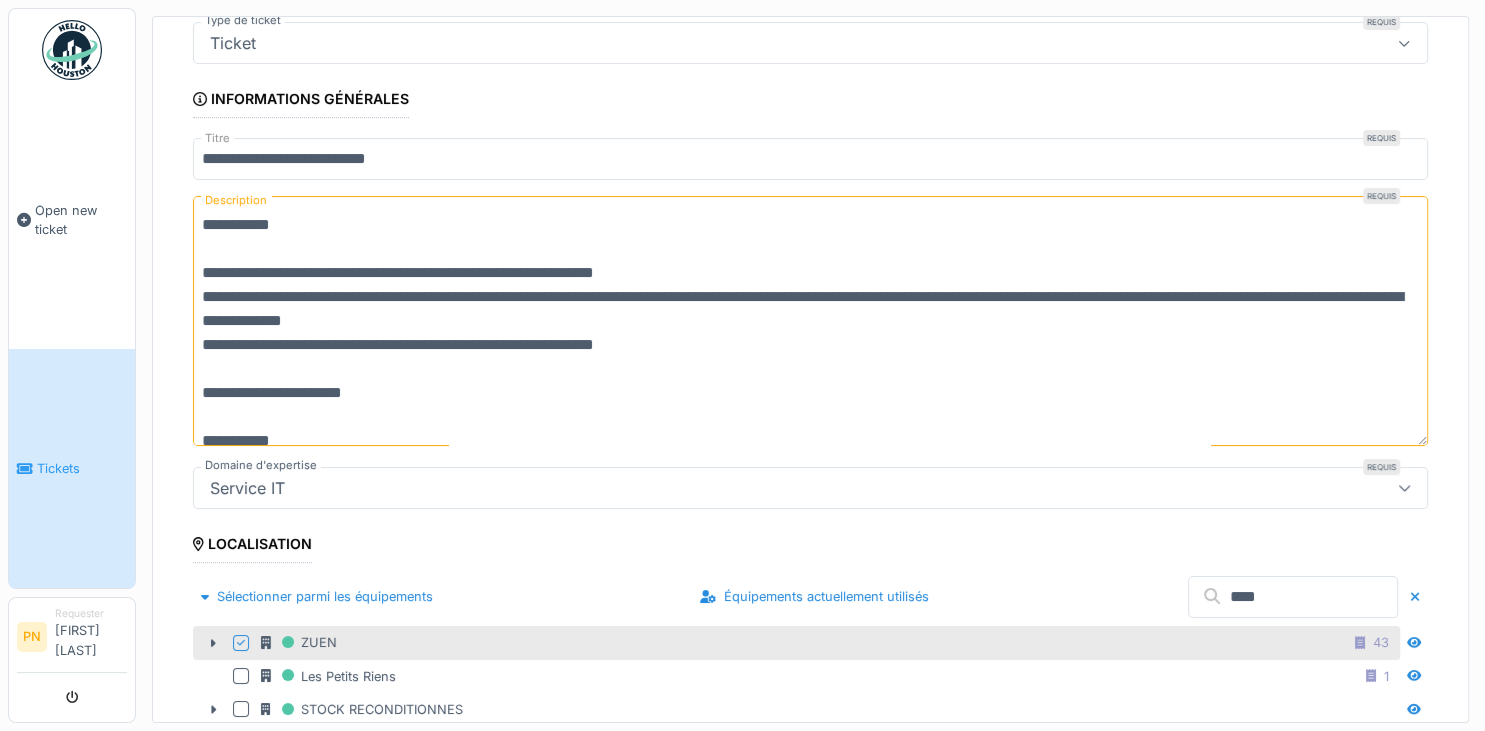 click on "**********" at bounding box center (810, 321) 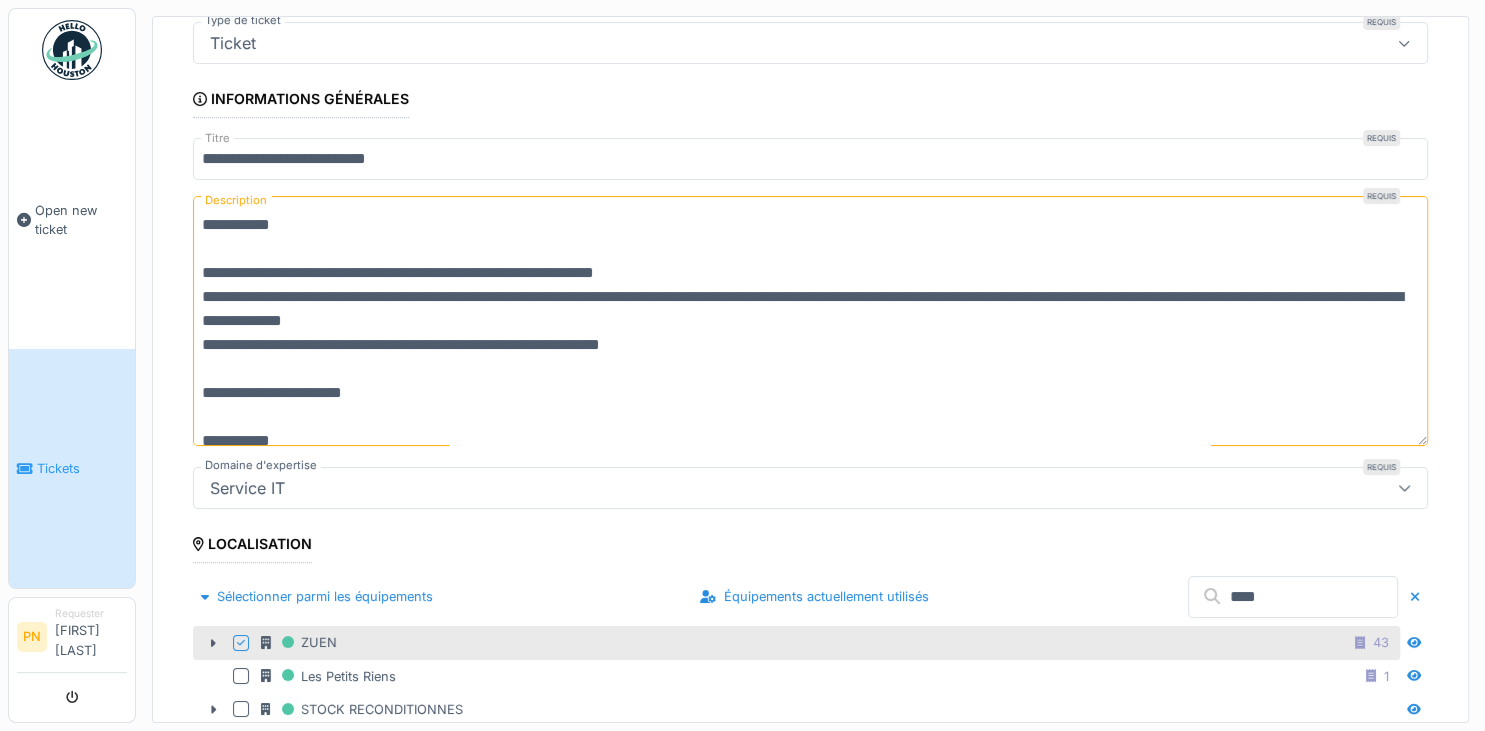 paste on "**********" 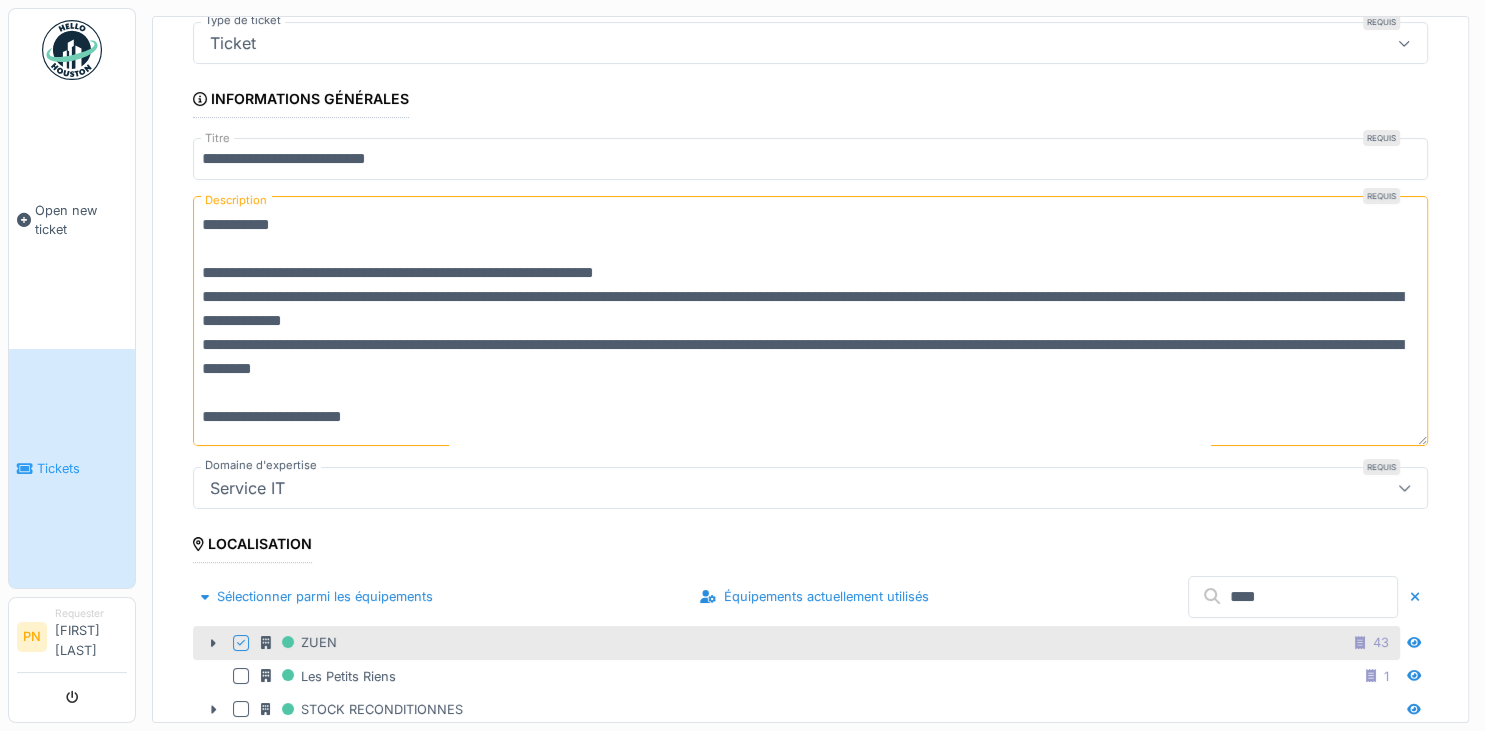 scroll, scrollTop: 48, scrollLeft: 0, axis: vertical 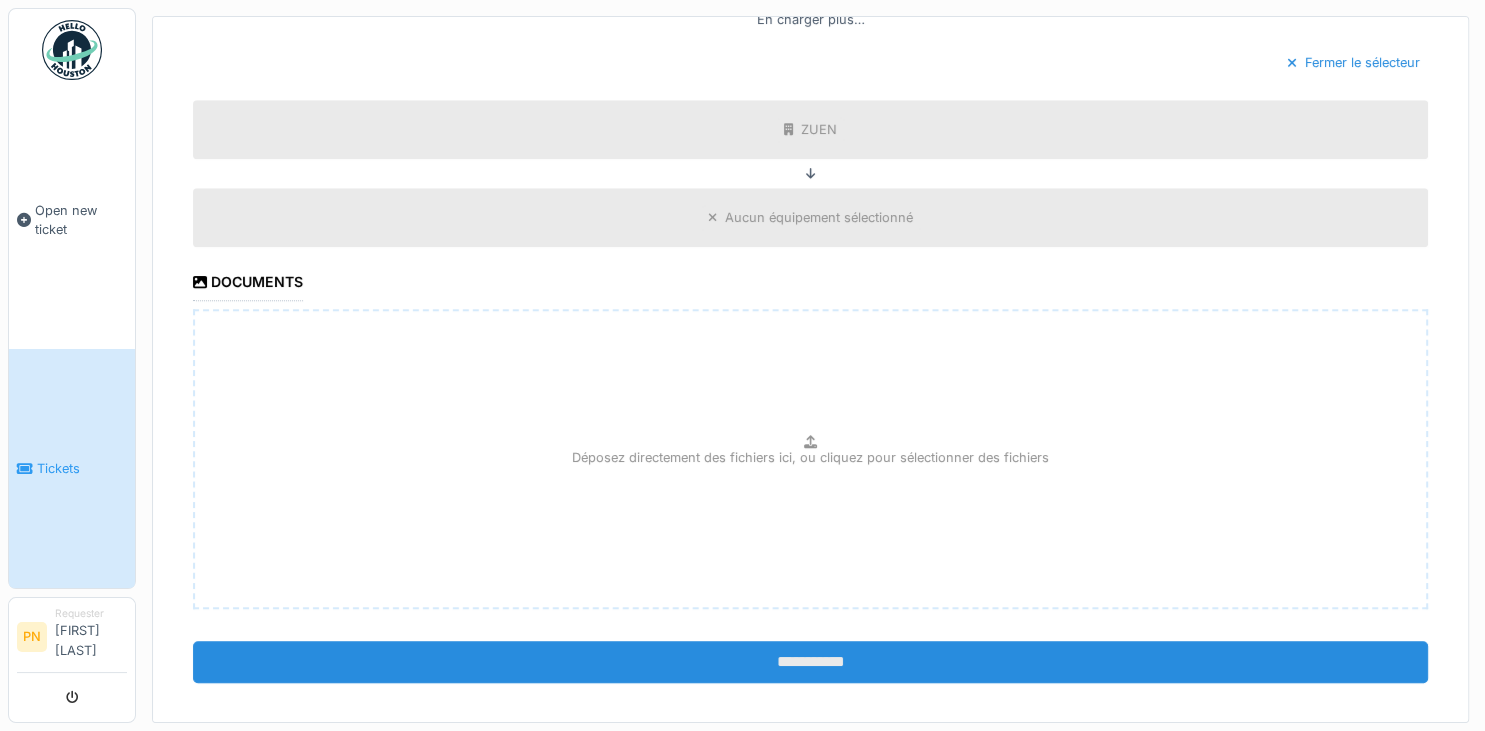 type on "**********" 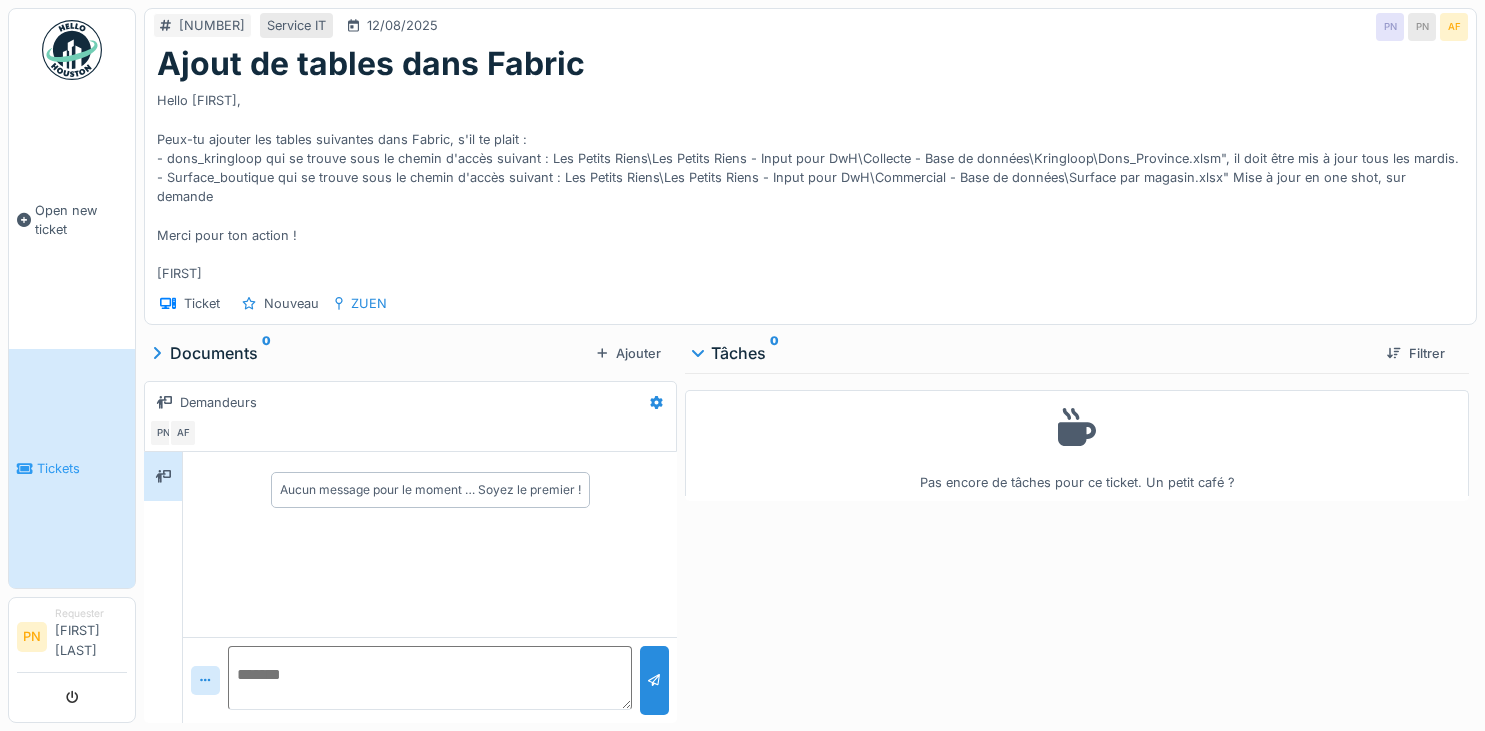 scroll, scrollTop: 0, scrollLeft: 0, axis: both 